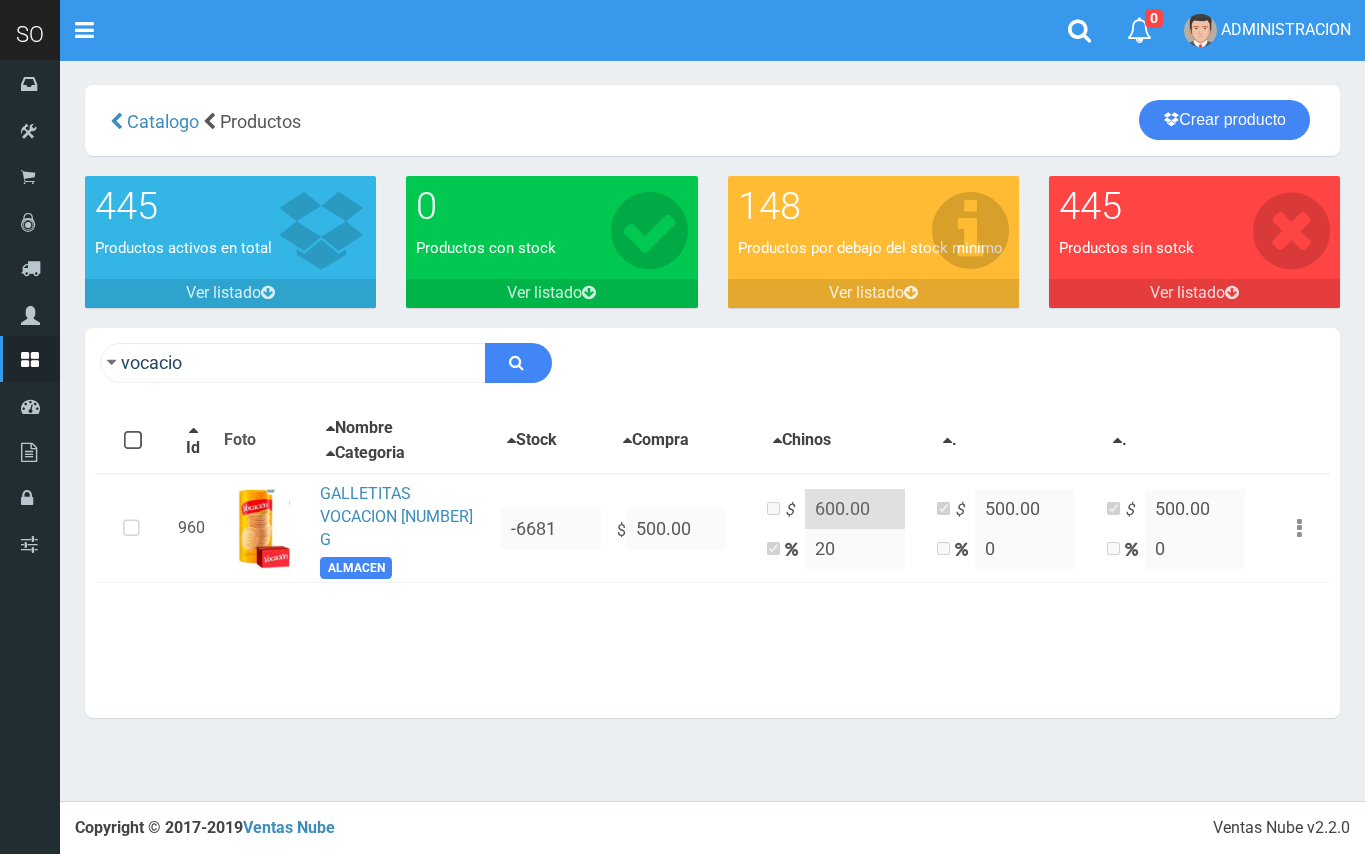 scroll, scrollTop: 0, scrollLeft: 0, axis: both 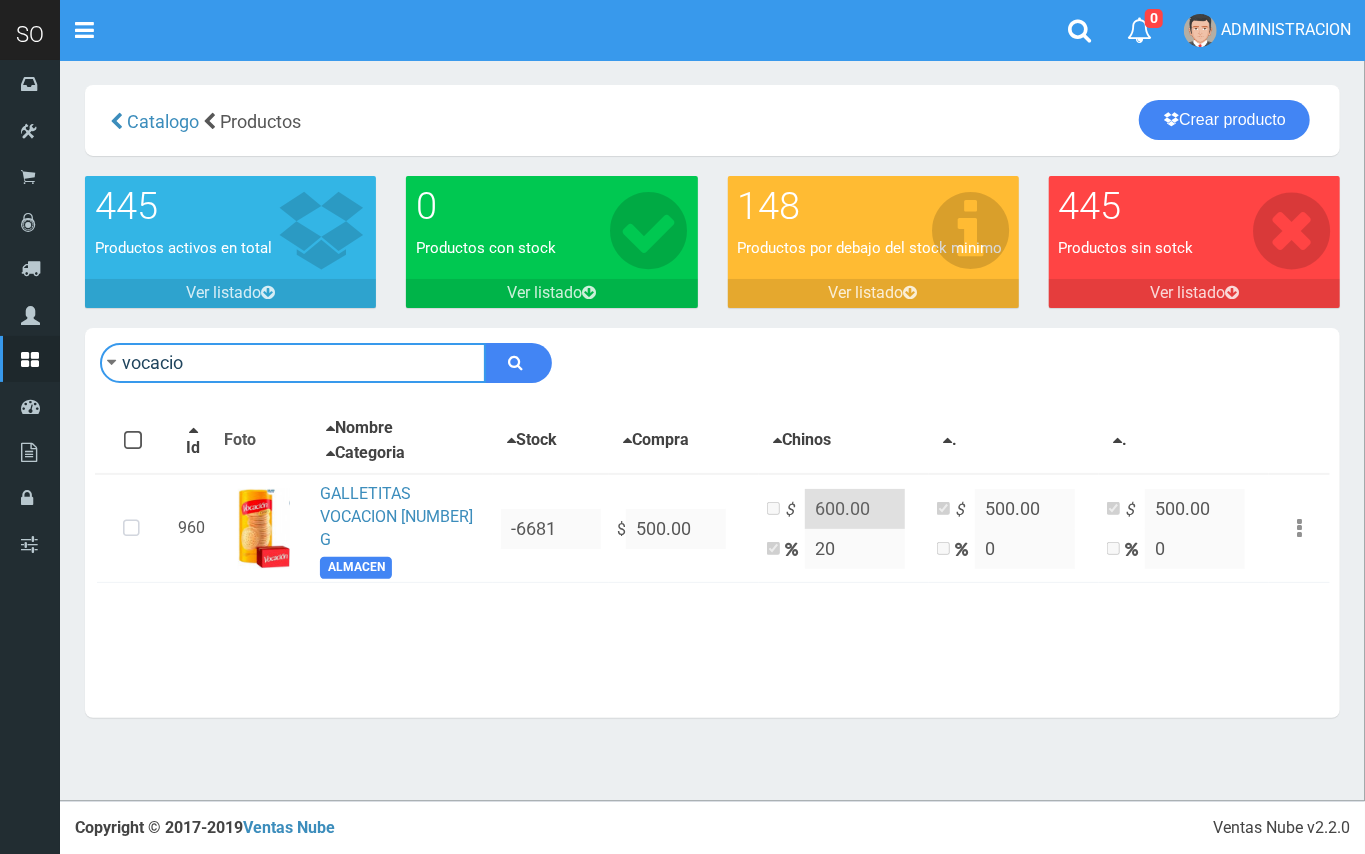 drag, startPoint x: 216, startPoint y: 365, endPoint x: 110, endPoint y: 380, distance: 107.05606 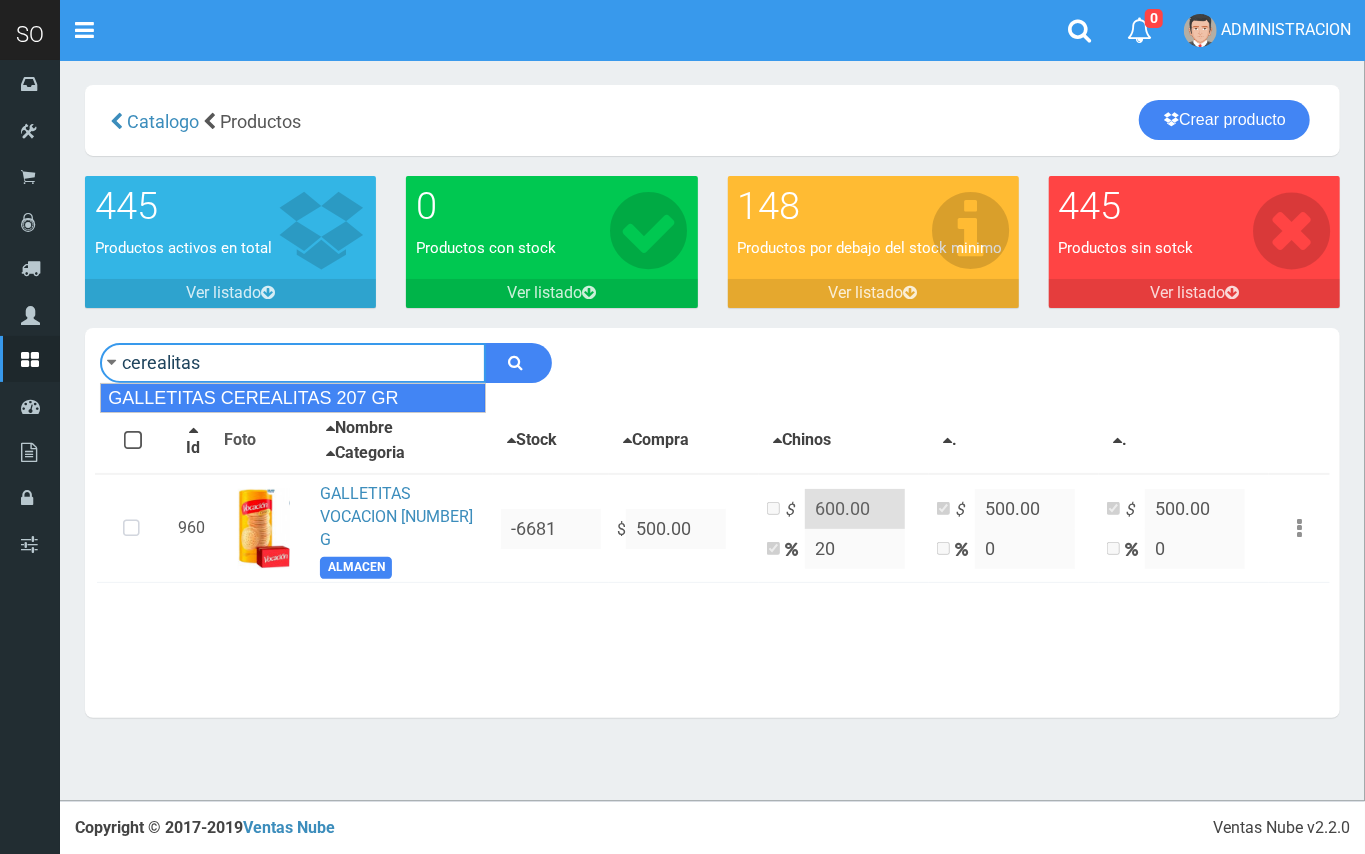 click on "GALLETITAS CEREALITAS 207 GR" at bounding box center [293, 398] 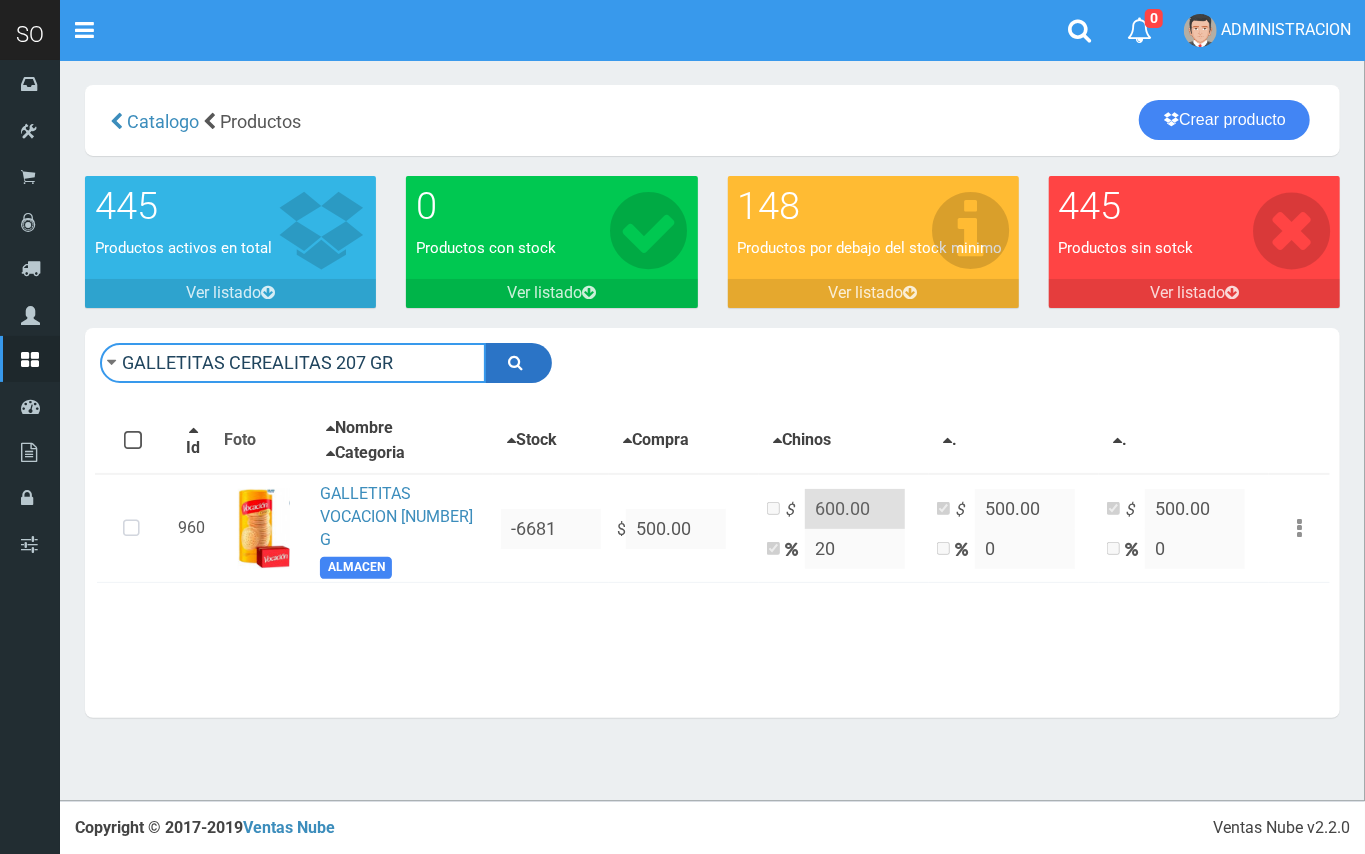 type on "GALLETITAS CEREALITAS 207 GR" 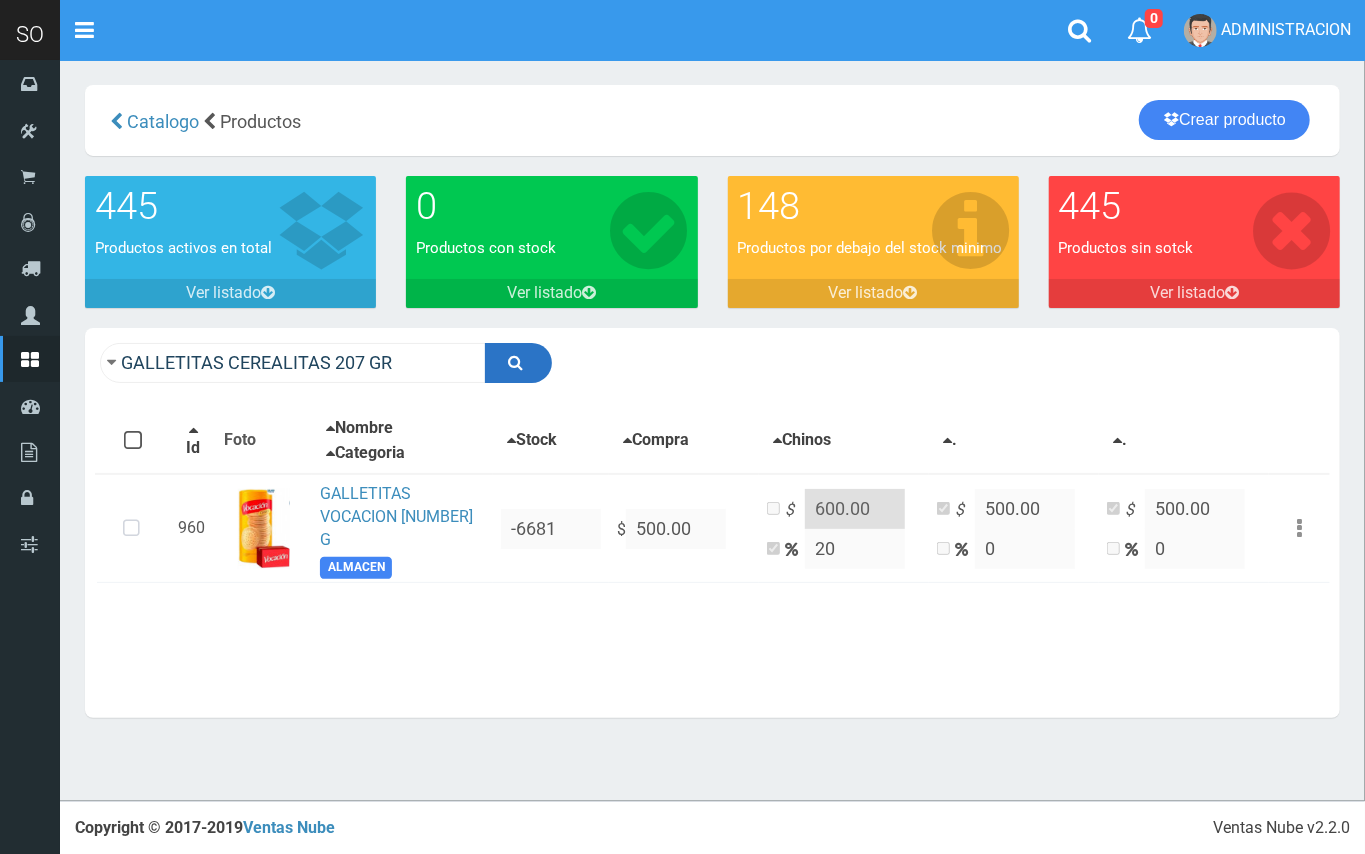 click at bounding box center [518, 363] 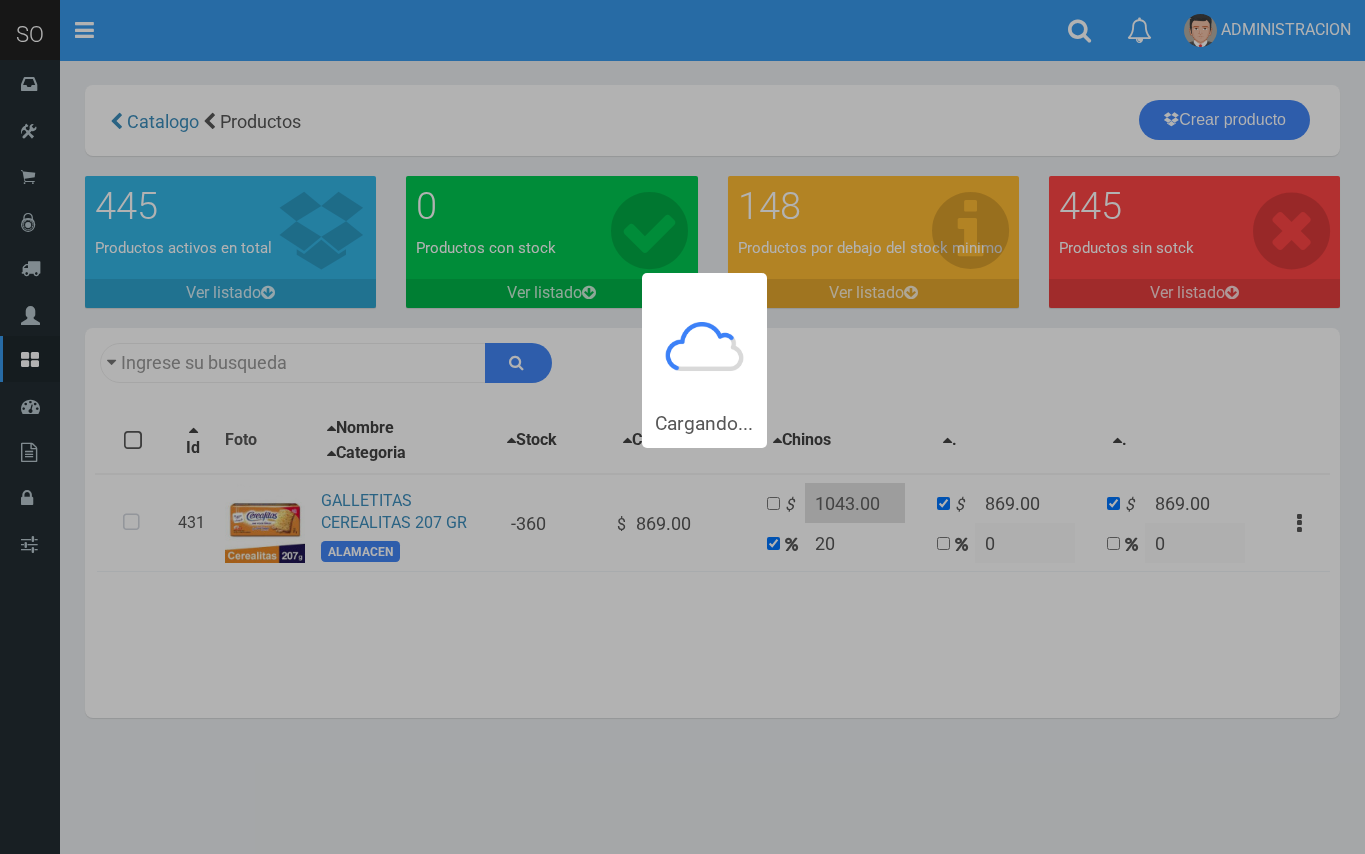 scroll, scrollTop: 0, scrollLeft: 0, axis: both 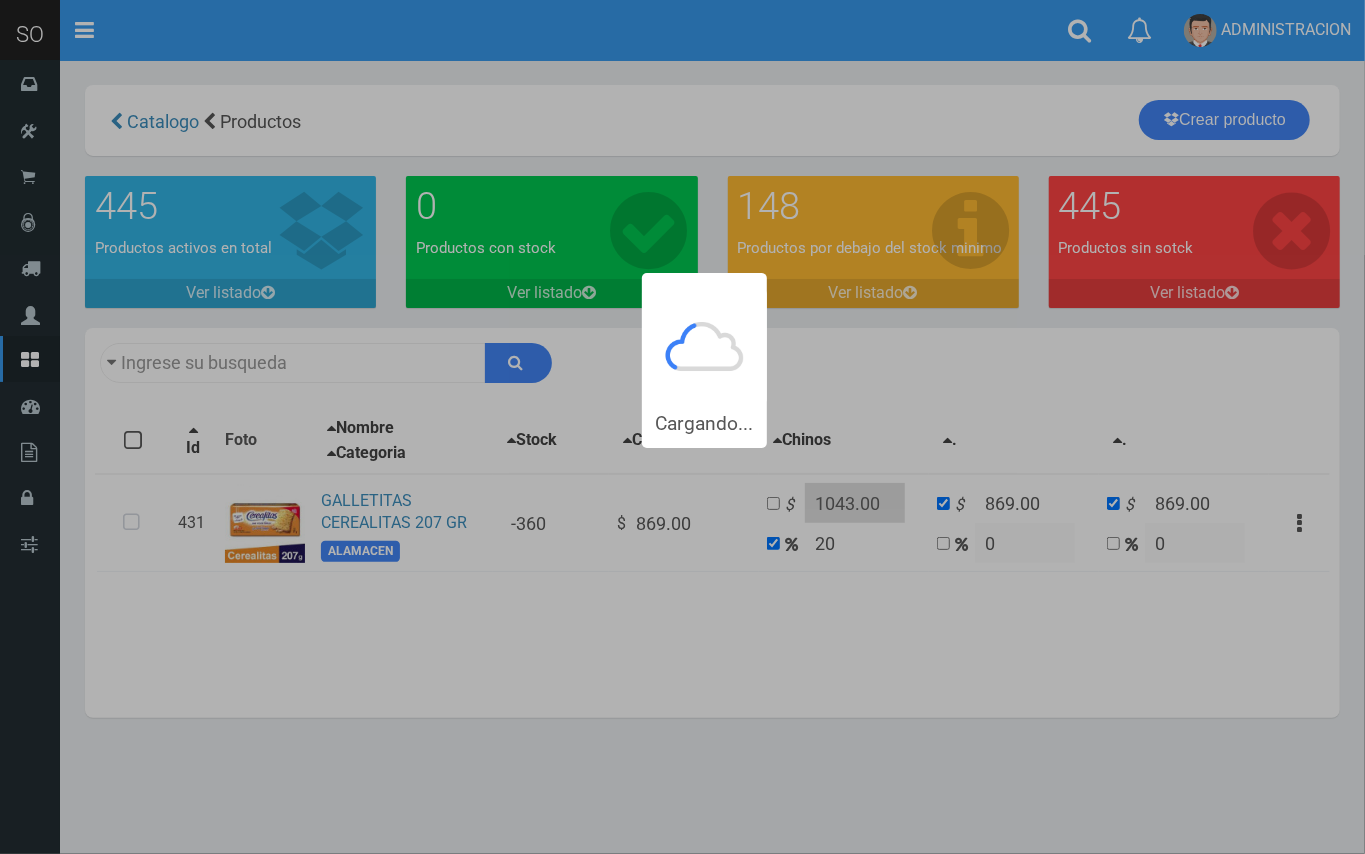 type on "GALLETITAS CEREALITAS+207+GR" 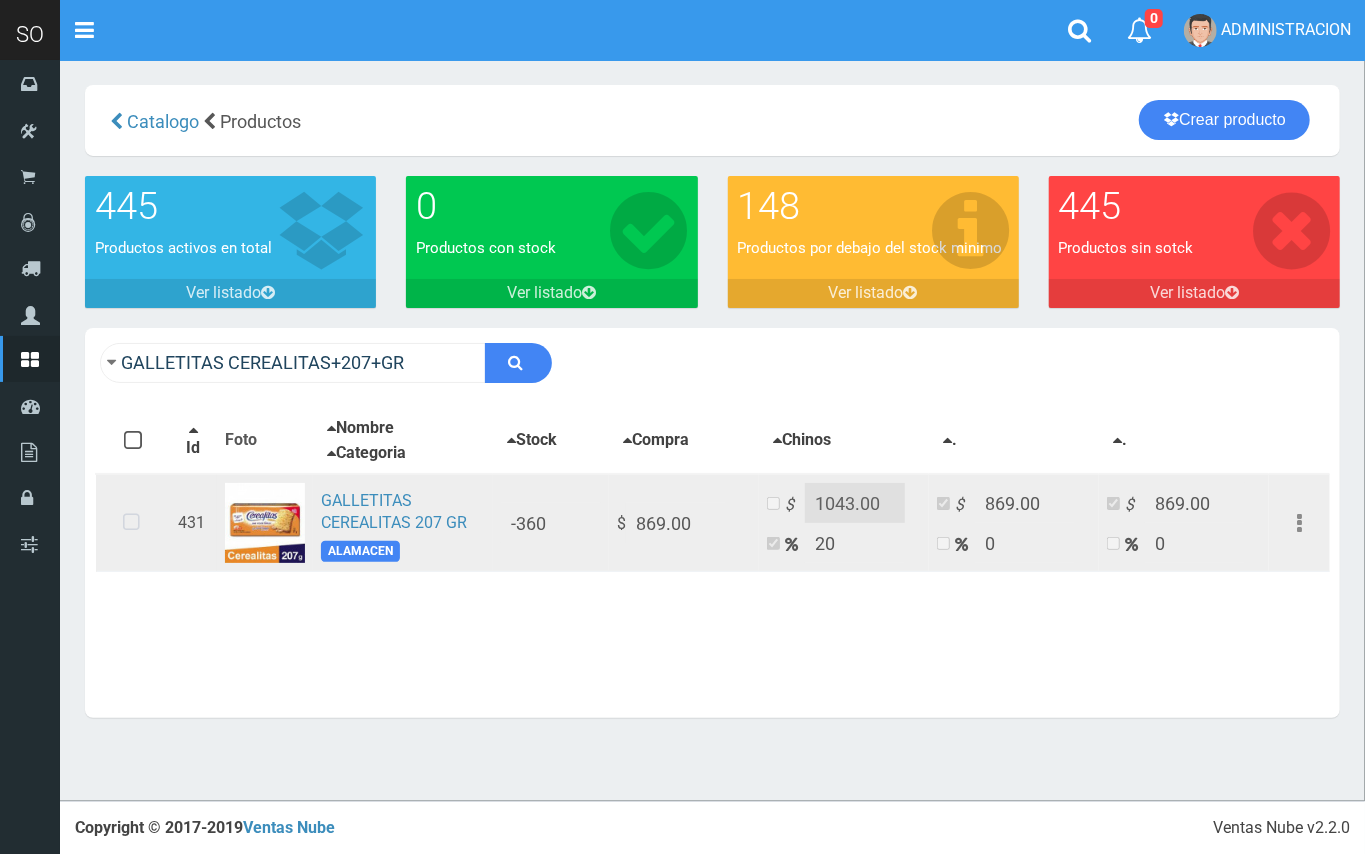 drag, startPoint x: 124, startPoint y: 521, endPoint x: 424, endPoint y: 514, distance: 300.08167 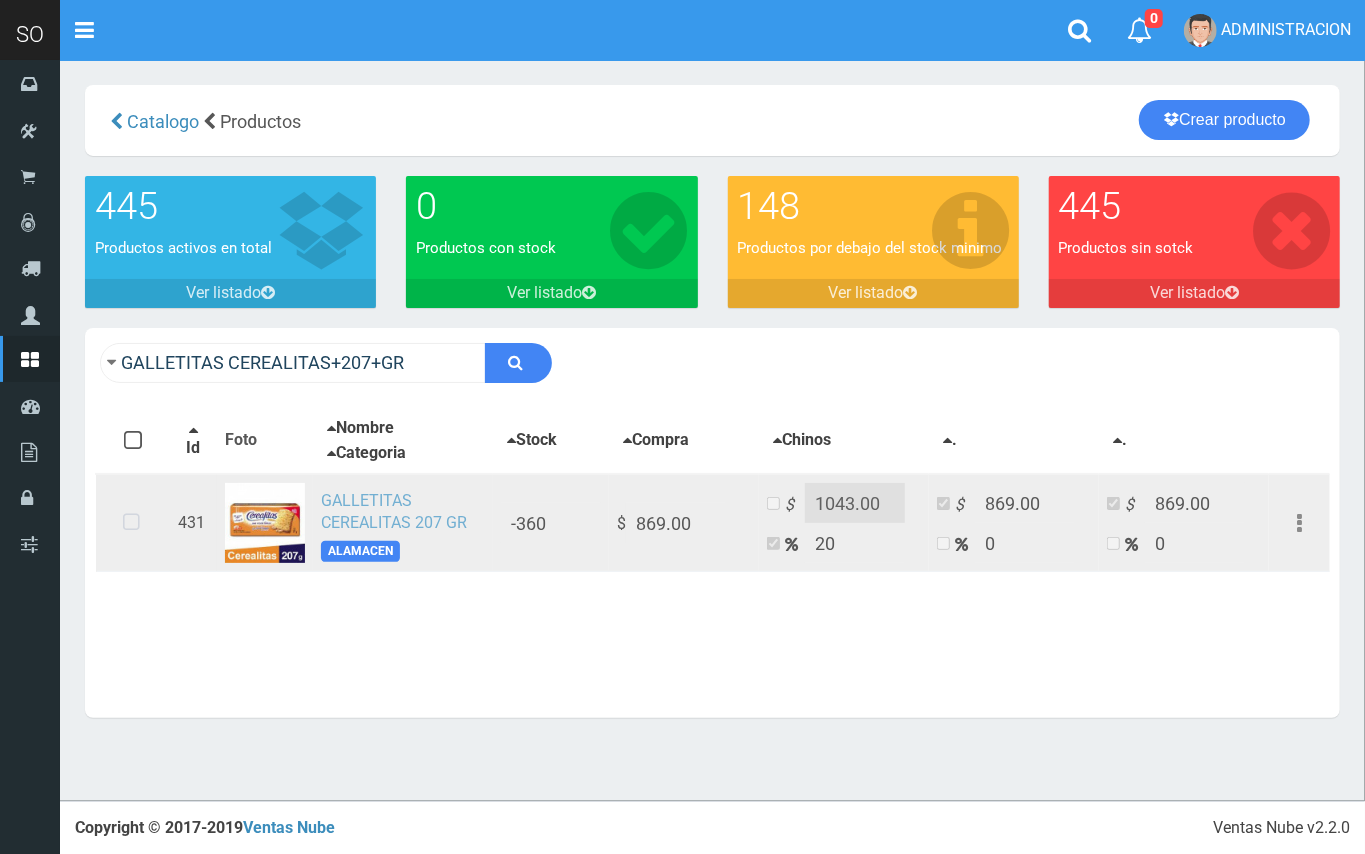 click at bounding box center (131, 523) 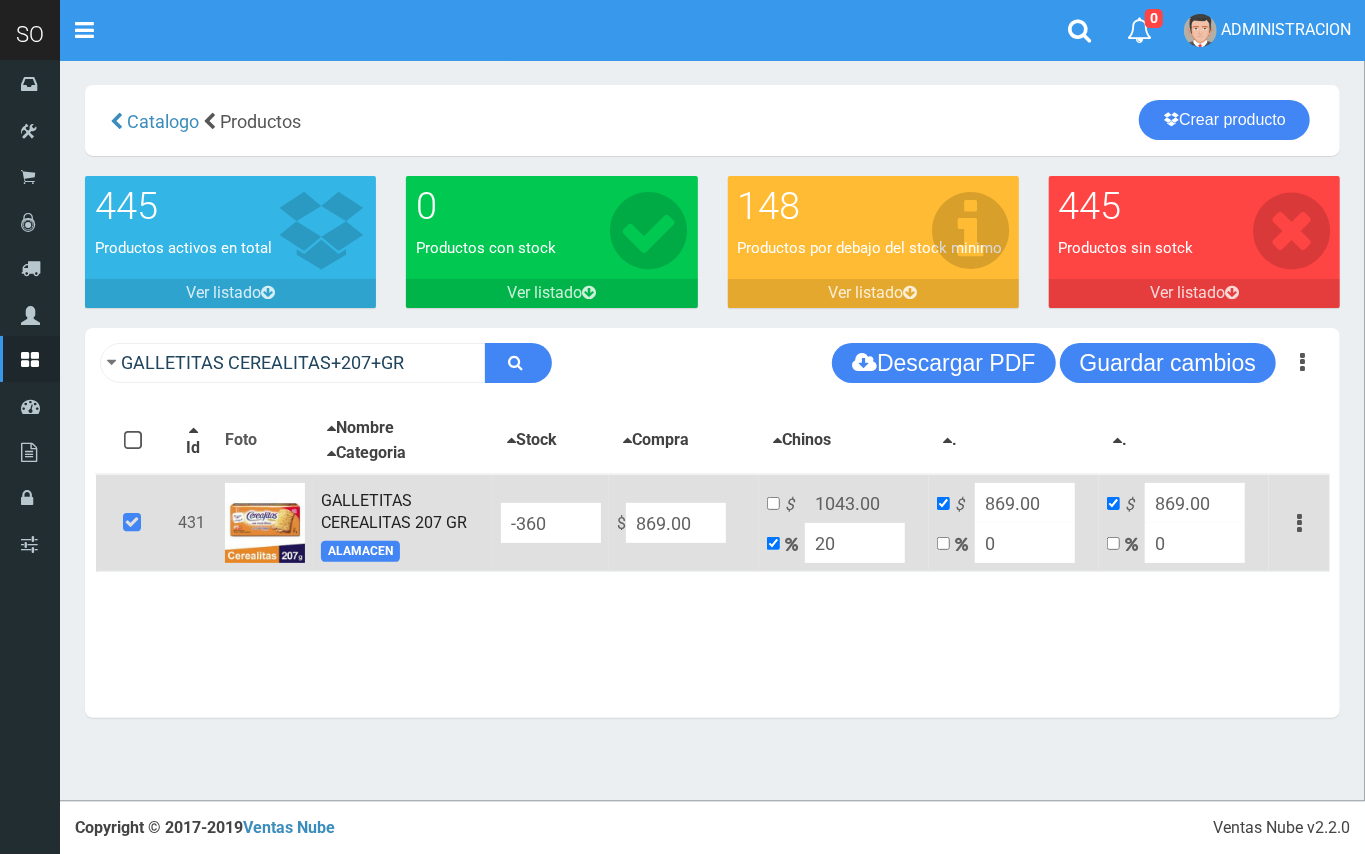 drag, startPoint x: 848, startPoint y: 544, endPoint x: 804, endPoint y: 550, distance: 44.407207 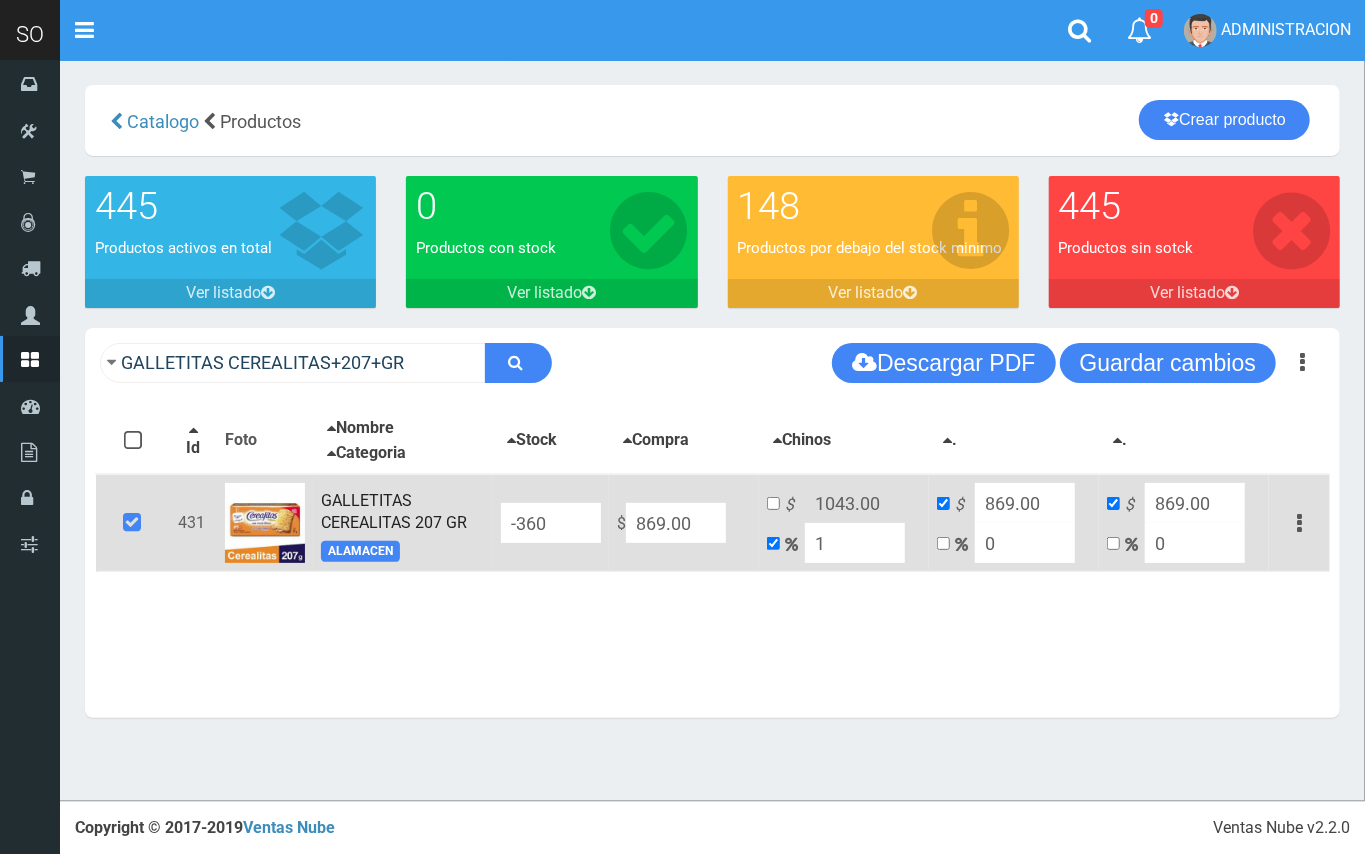 type on "15" 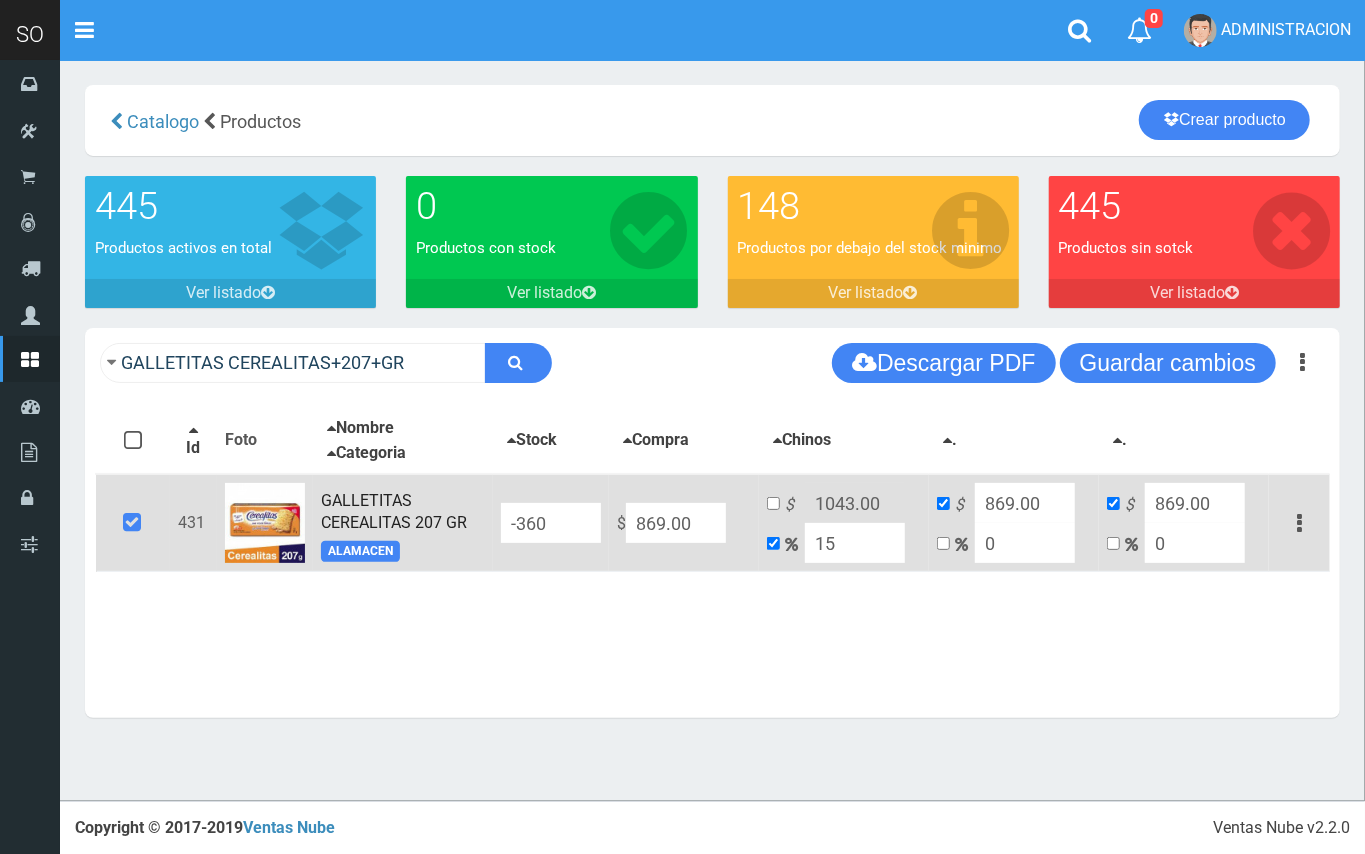 type on "999.35" 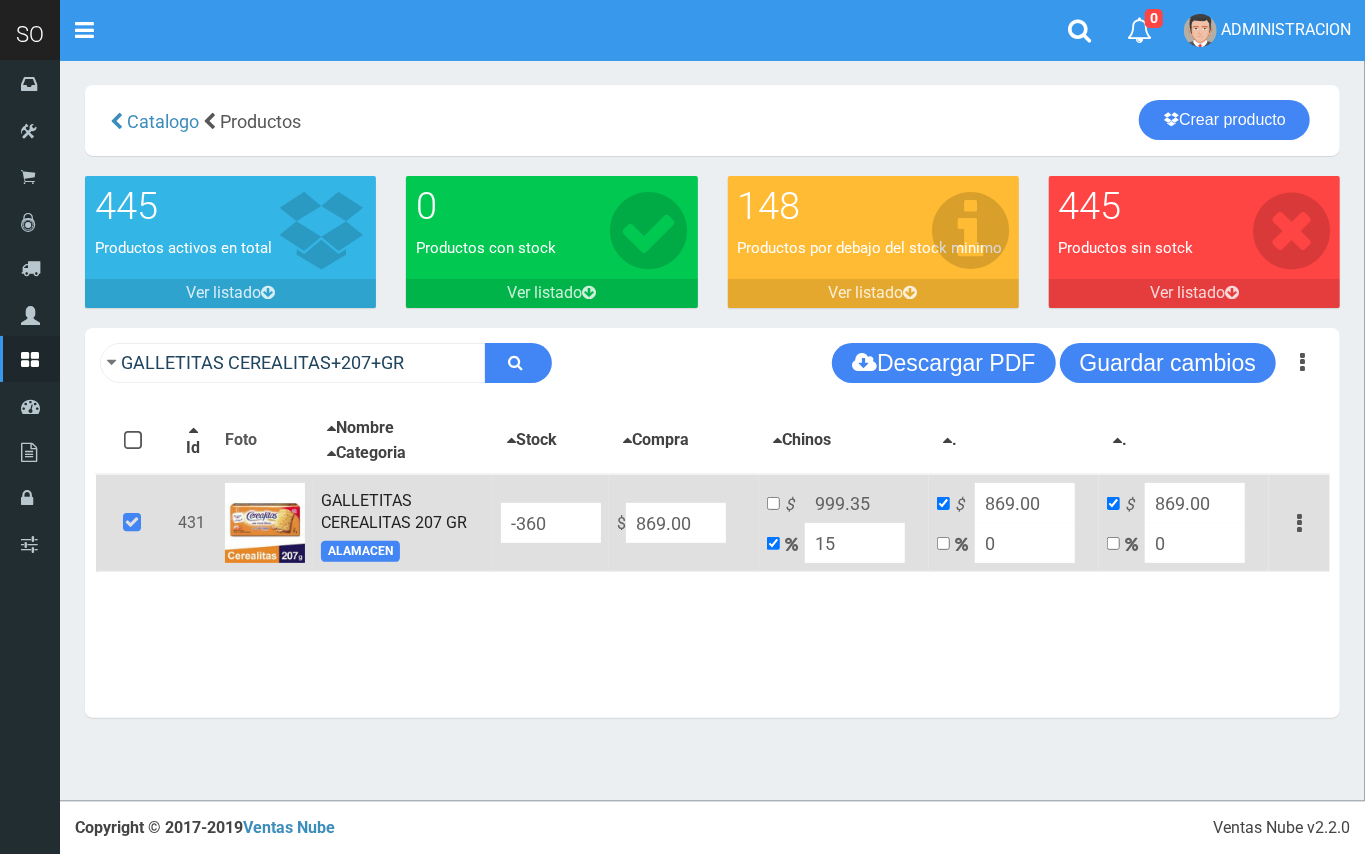 type on "15" 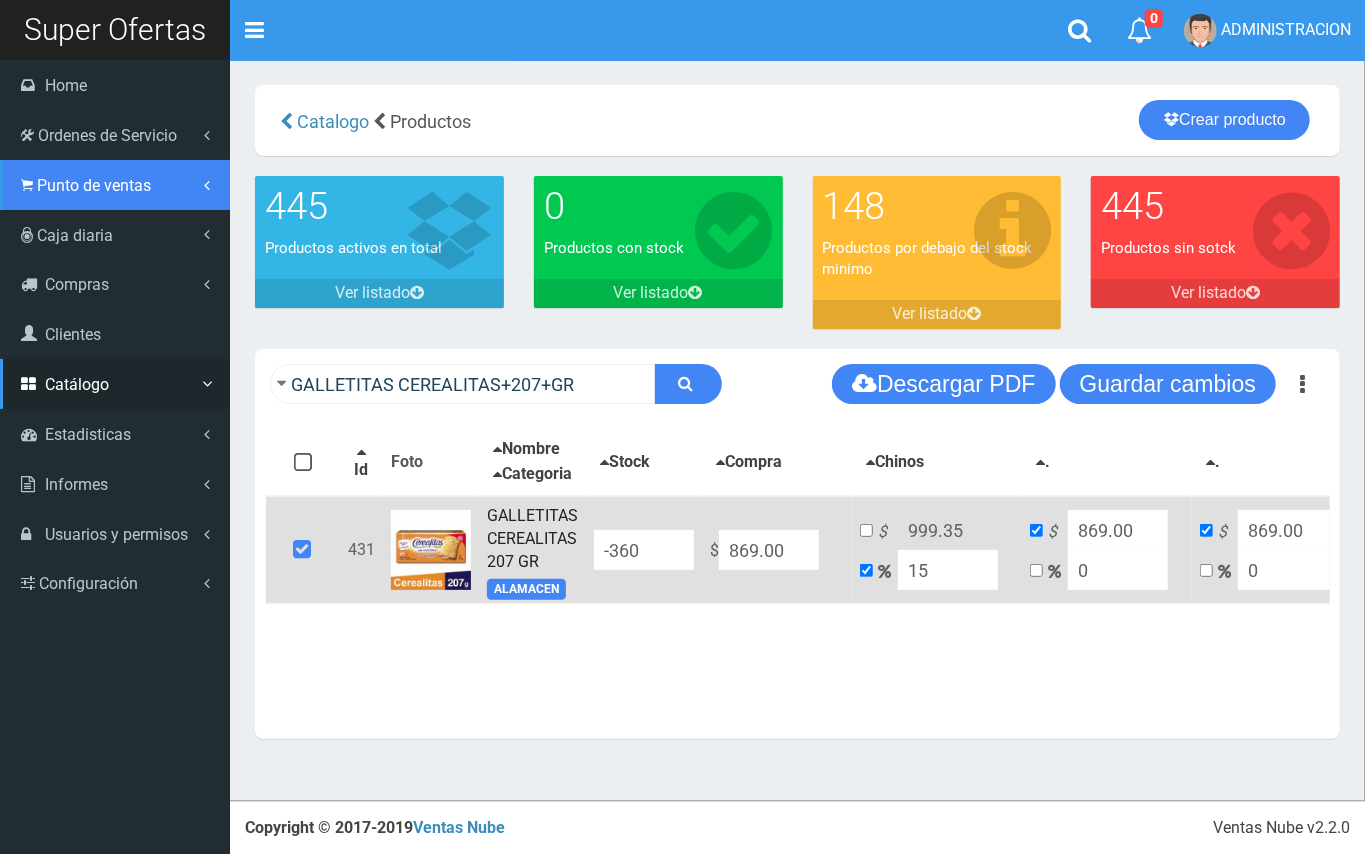 click on "Punto de ventas" at bounding box center [94, 185] 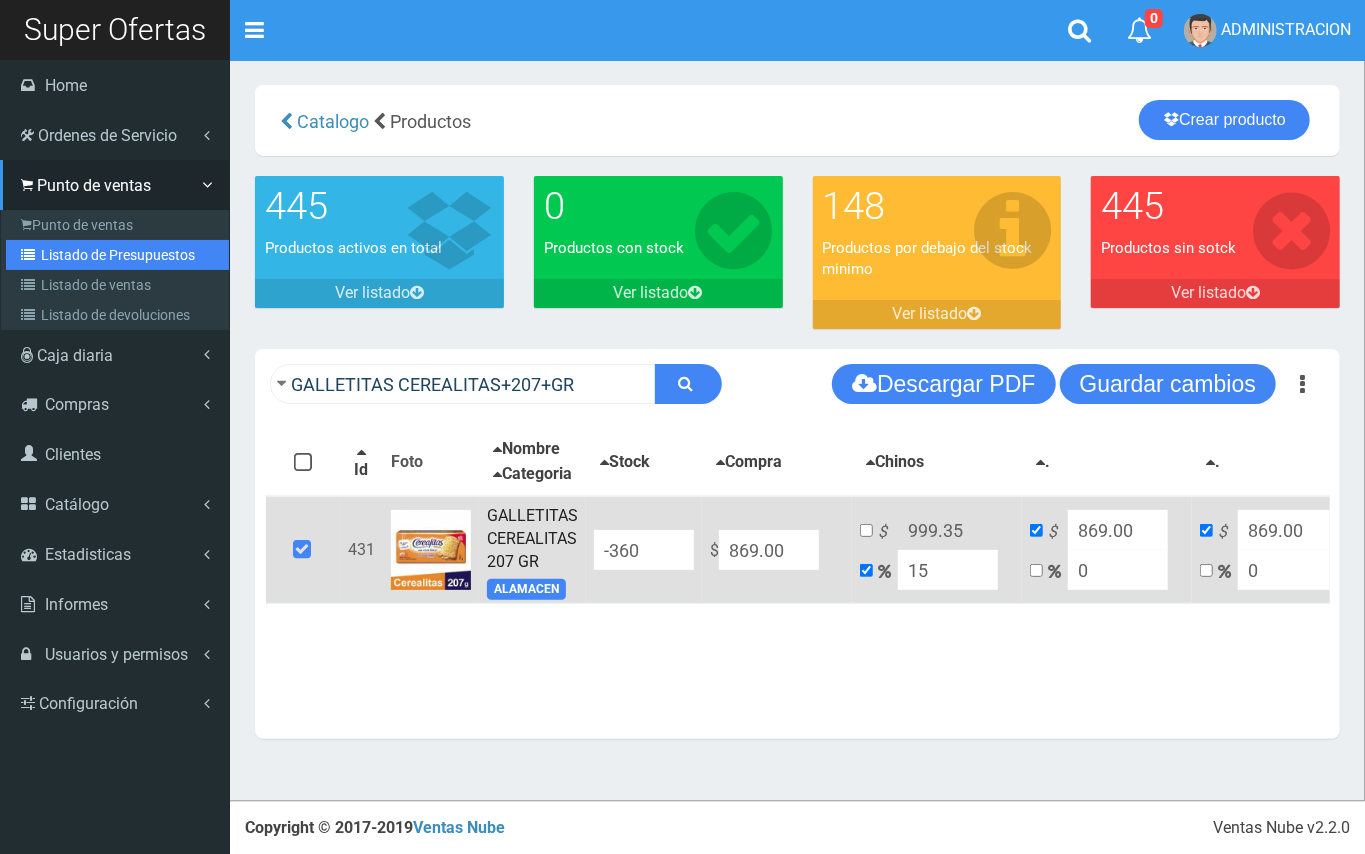 click on "Listado de Presupuestos" at bounding box center (117, 255) 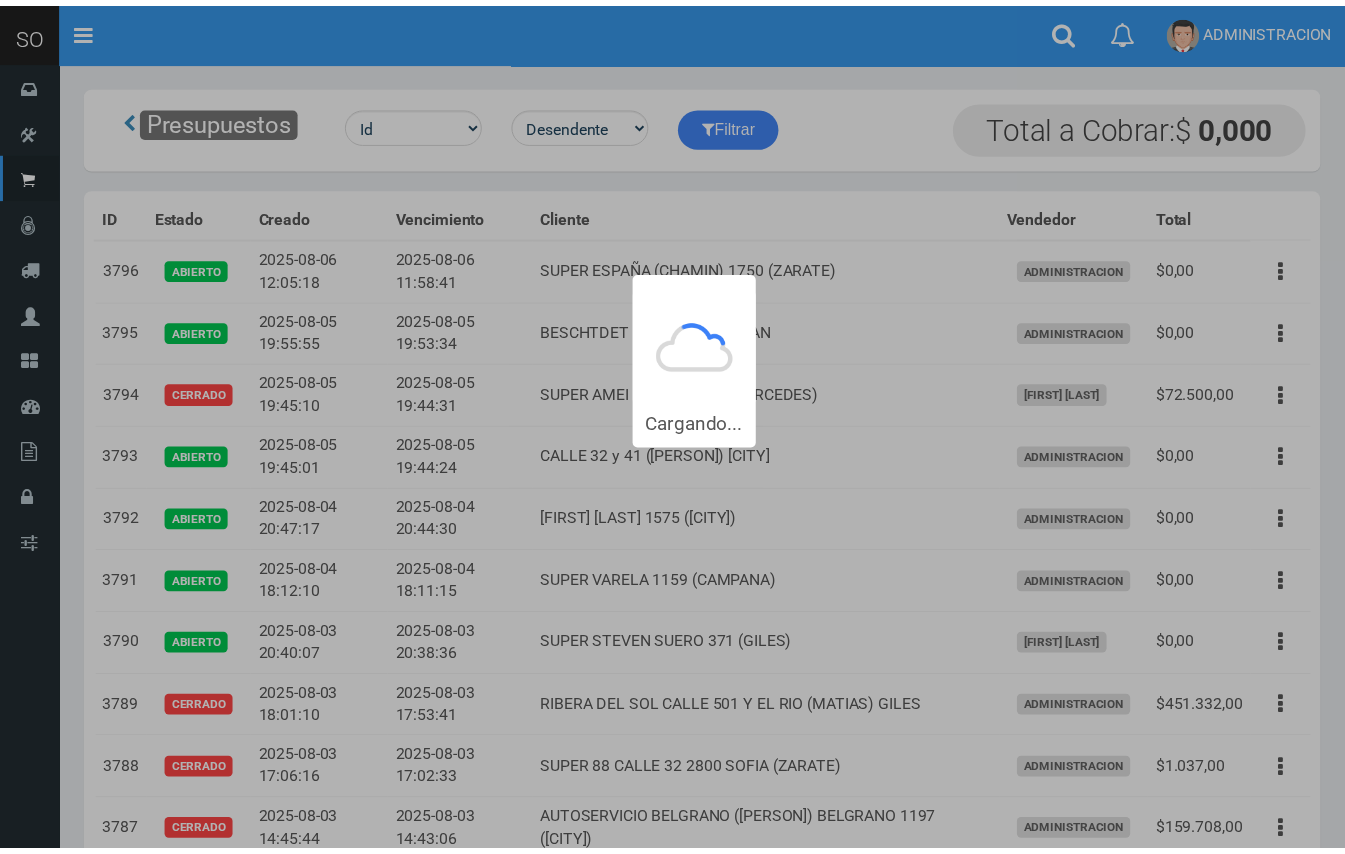 scroll, scrollTop: 0, scrollLeft: 0, axis: both 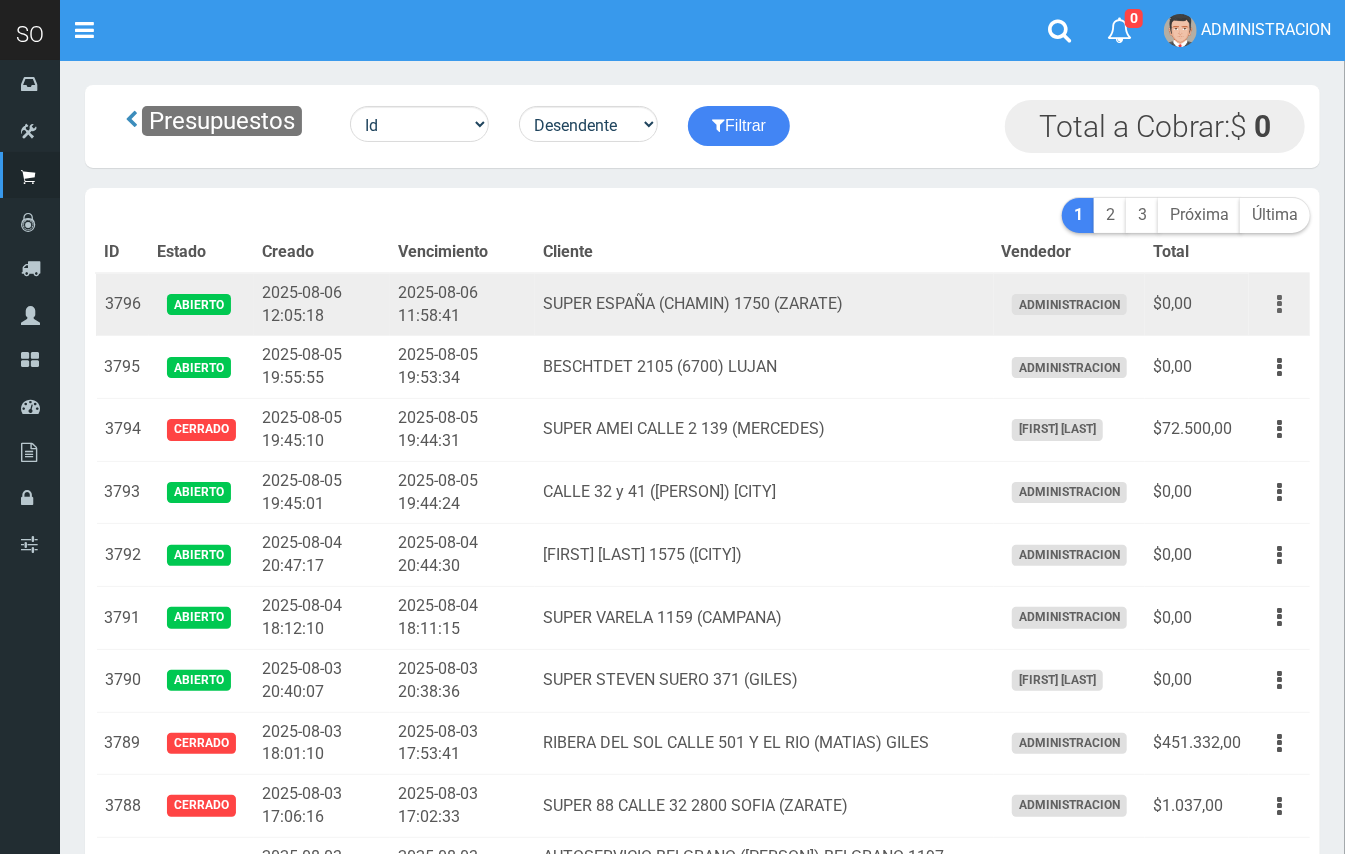 click at bounding box center (1279, 304) 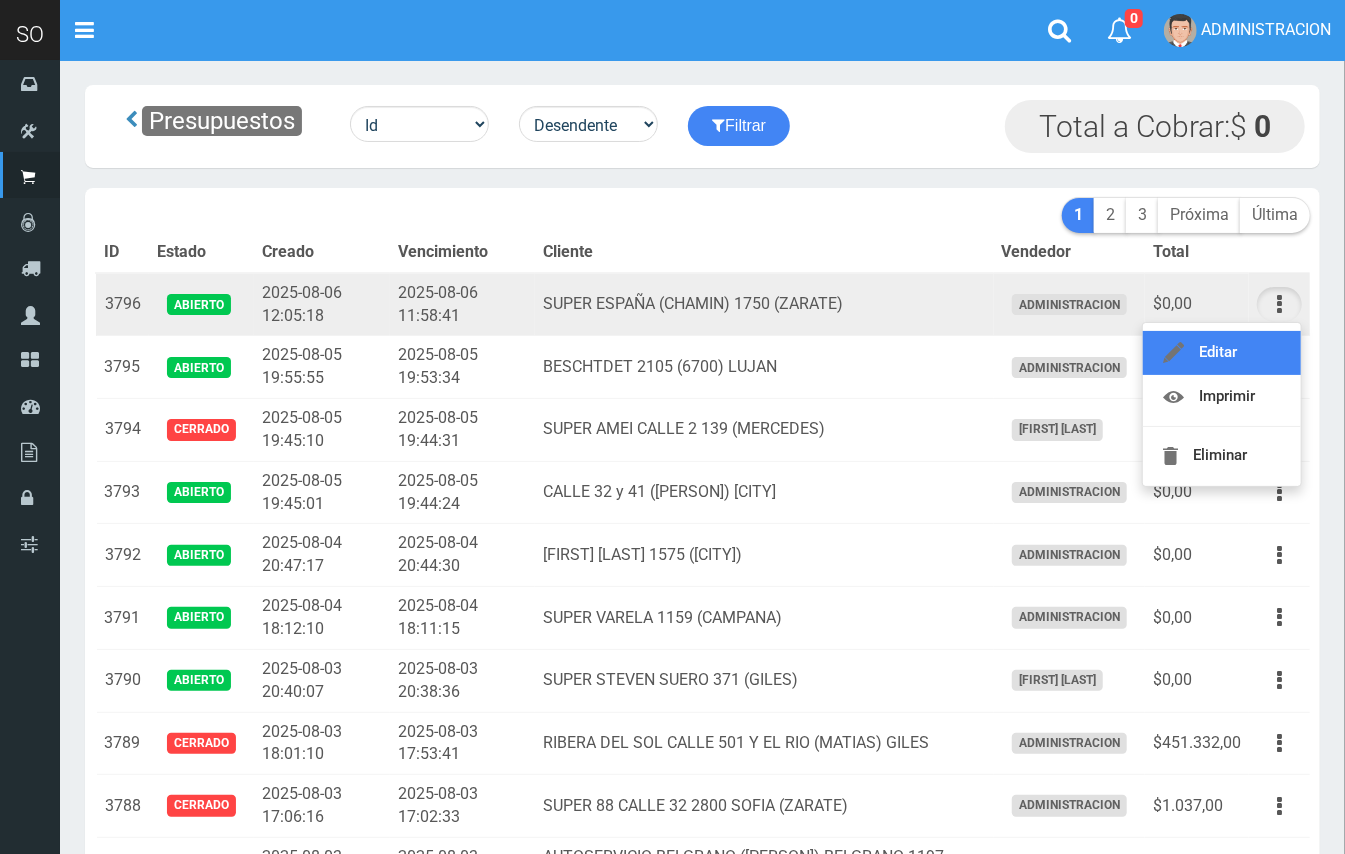 click on "Editar" at bounding box center [1222, 353] 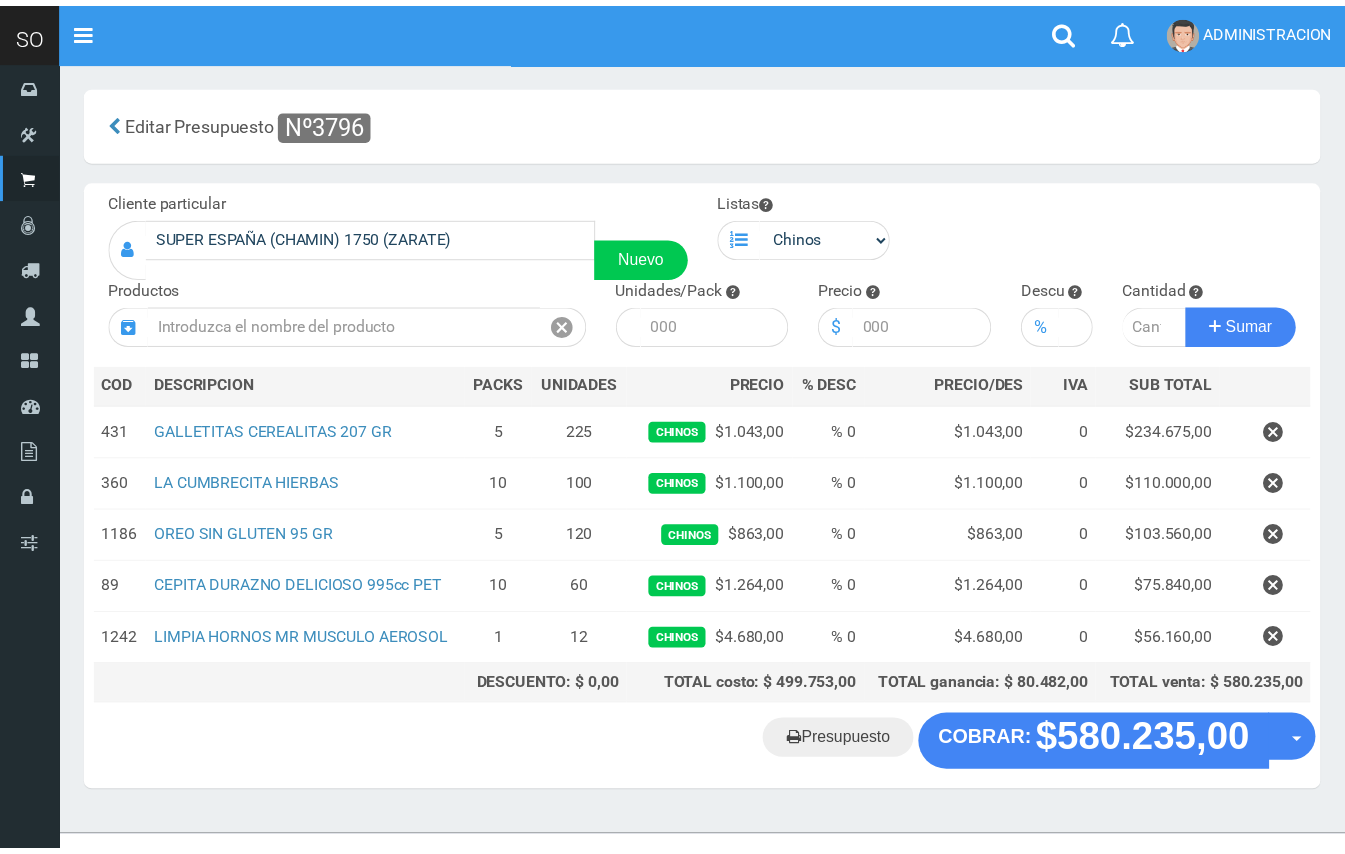scroll, scrollTop: 0, scrollLeft: 0, axis: both 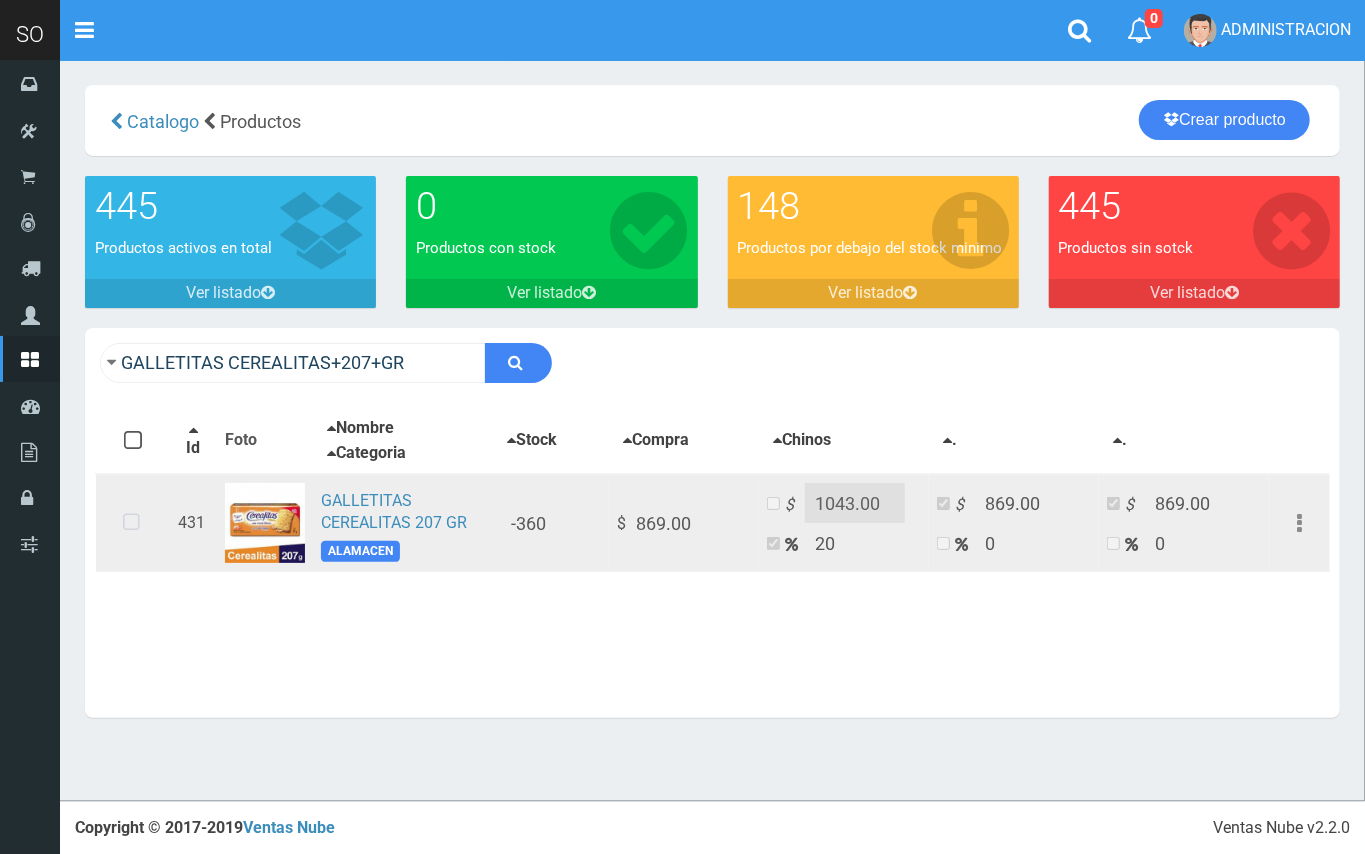 drag, startPoint x: 129, startPoint y: 528, endPoint x: 302, endPoint y: 516, distance: 173.41568 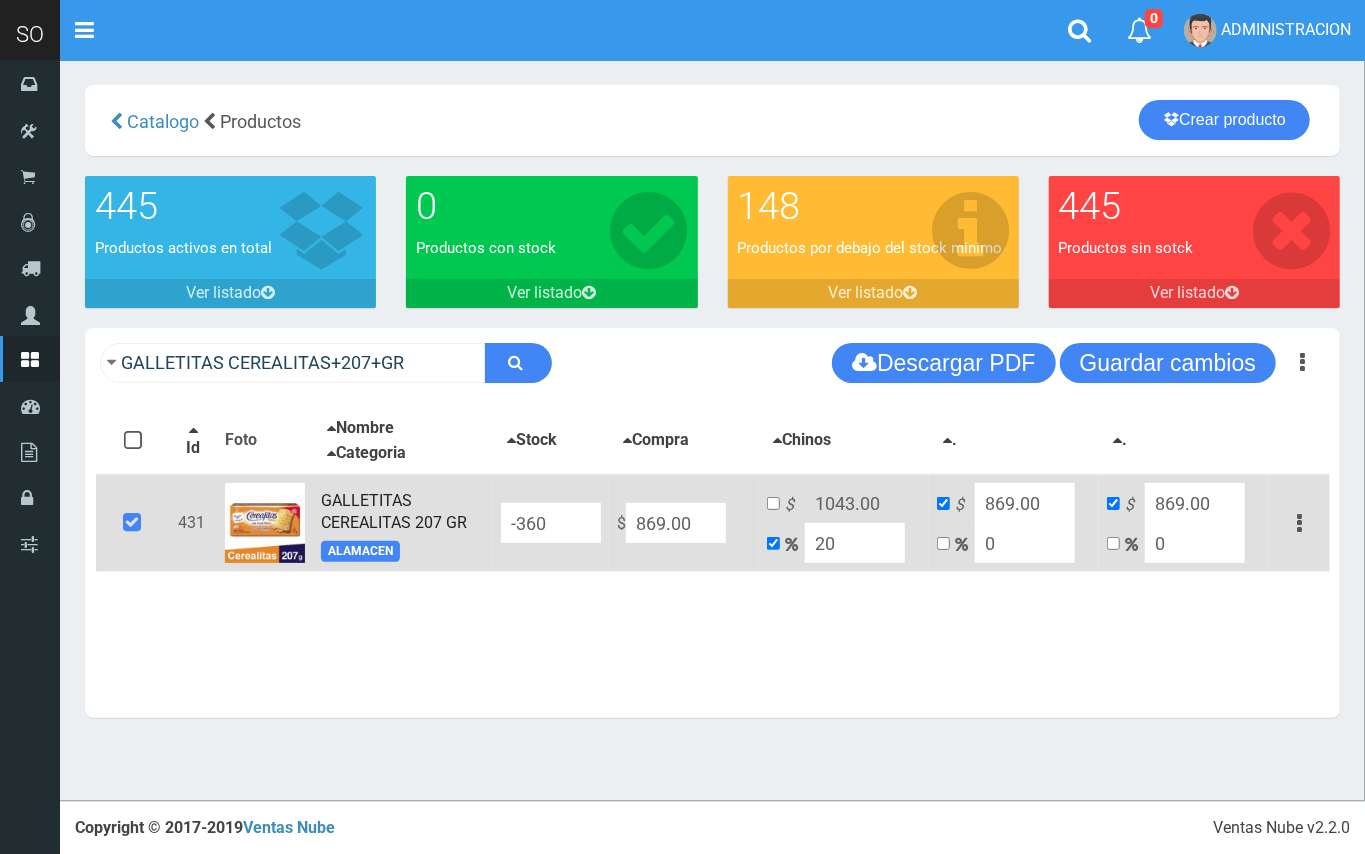 drag, startPoint x: 836, startPoint y: 542, endPoint x: 816, endPoint y: 522, distance: 28.284271 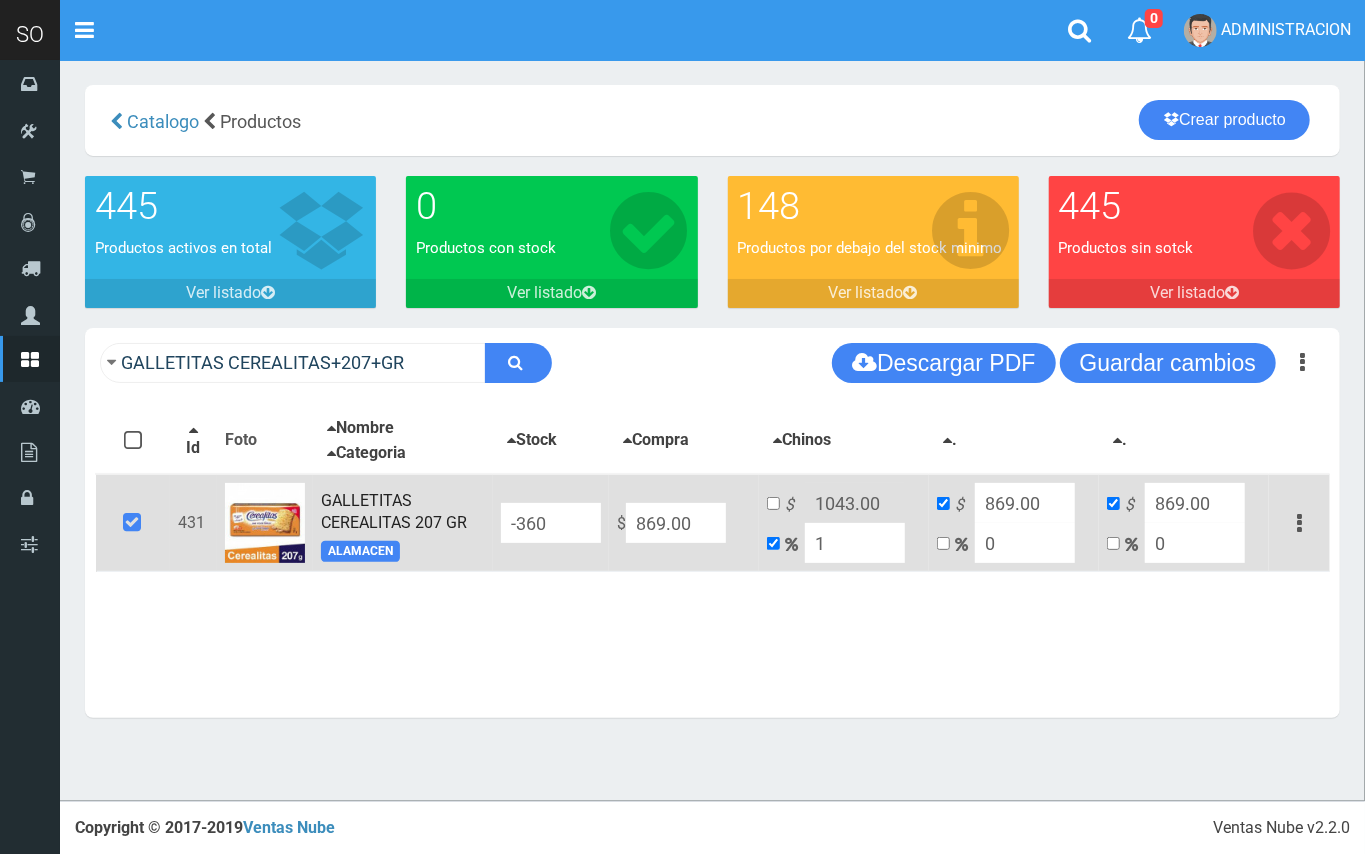 type on "15" 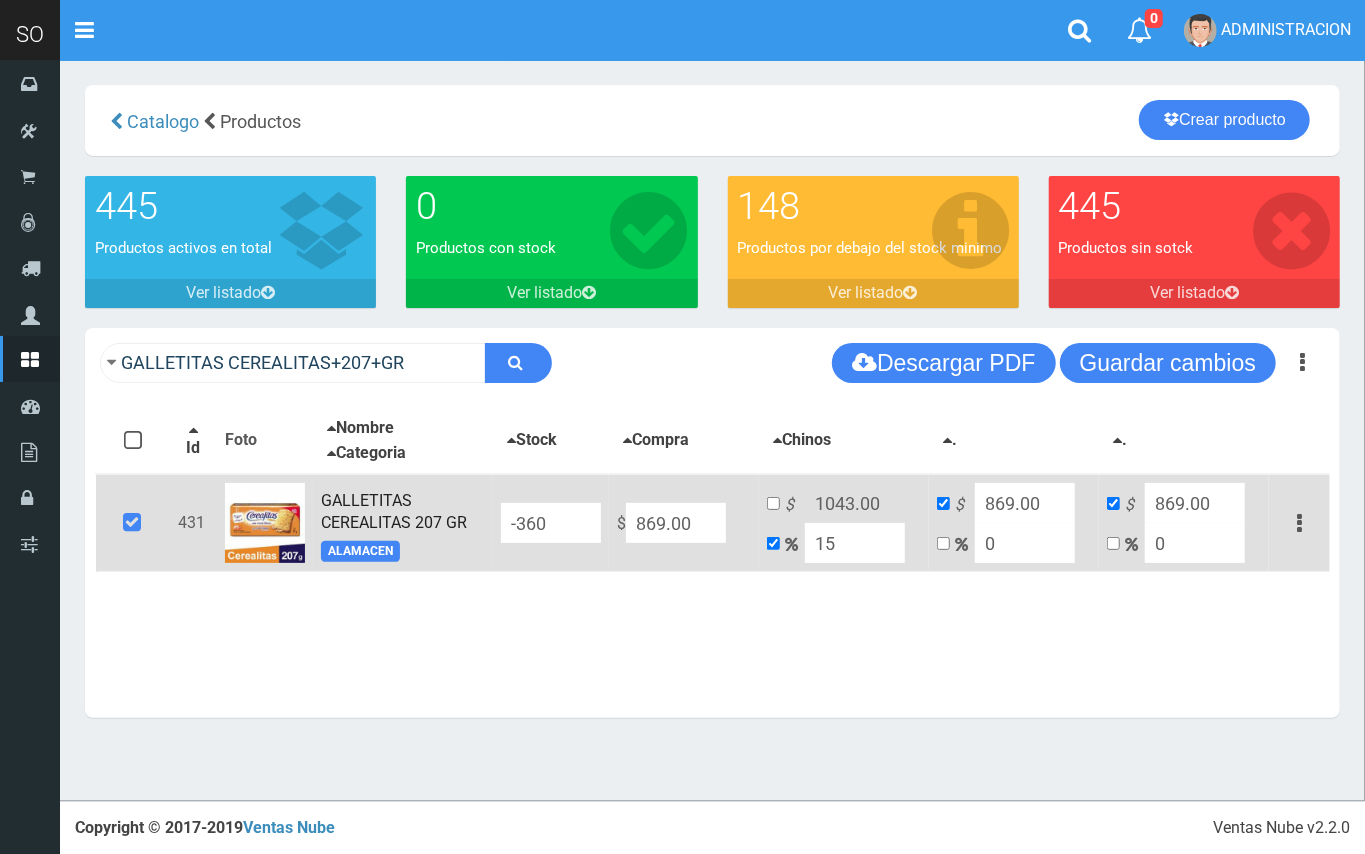 type on "999.35" 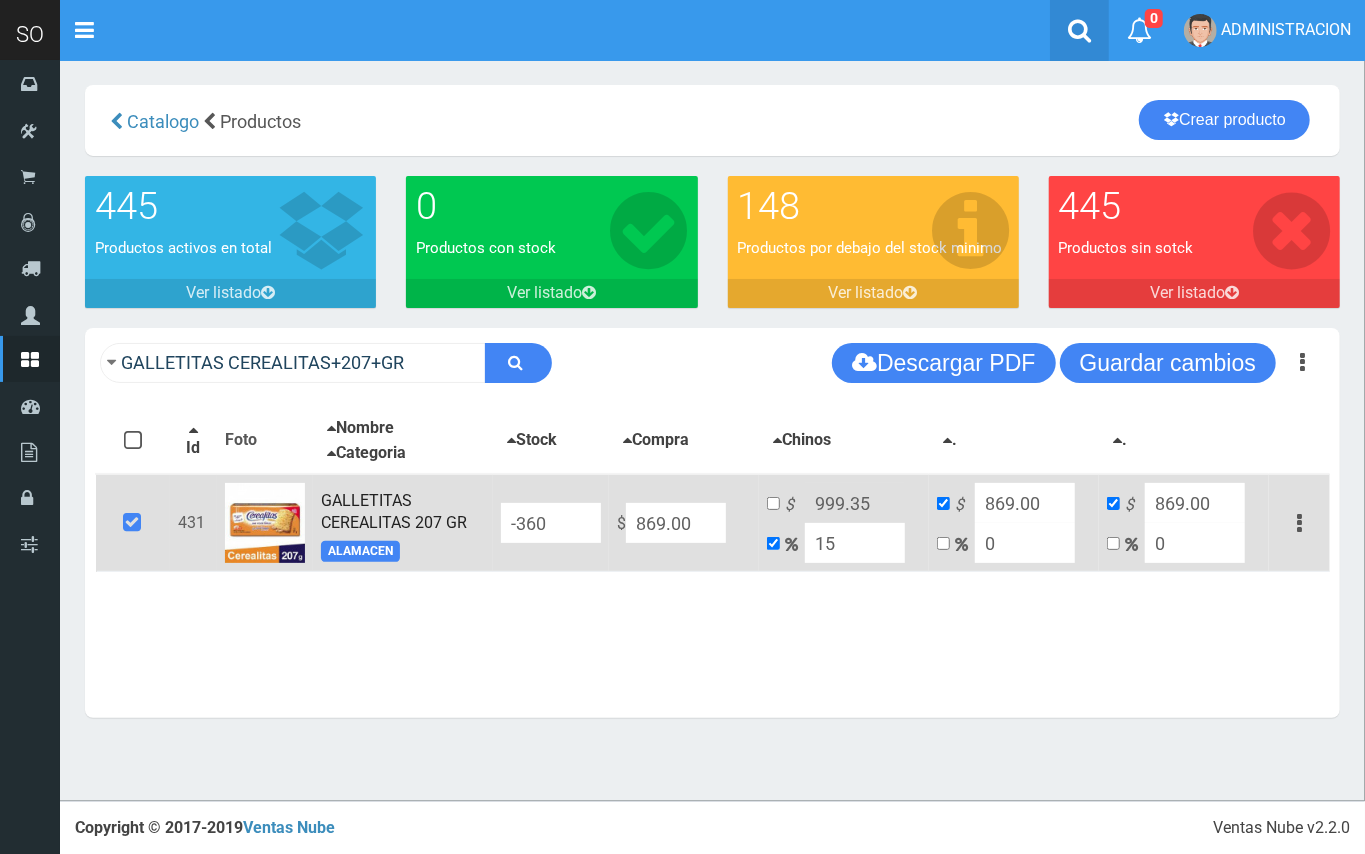 type on "15" 